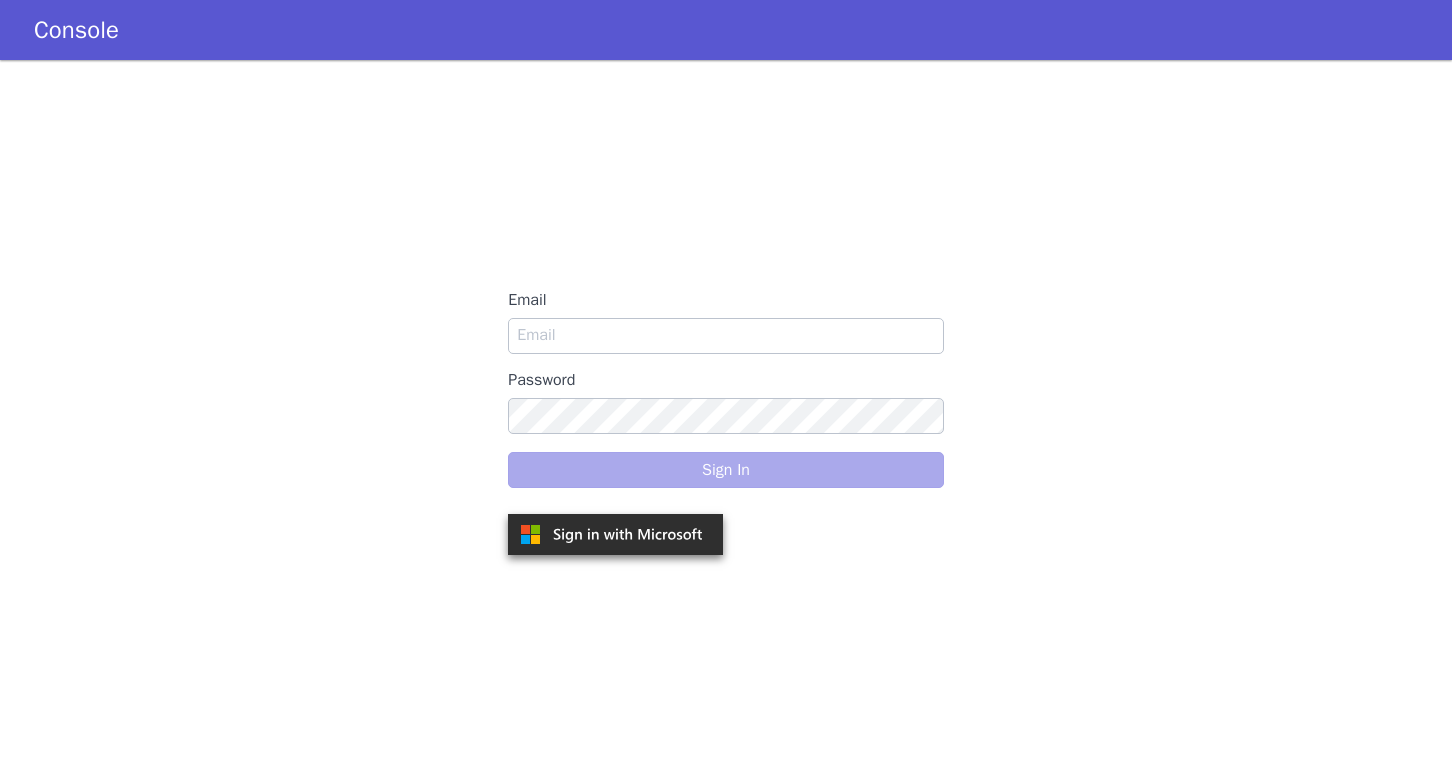 scroll, scrollTop: 0, scrollLeft: 0, axis: both 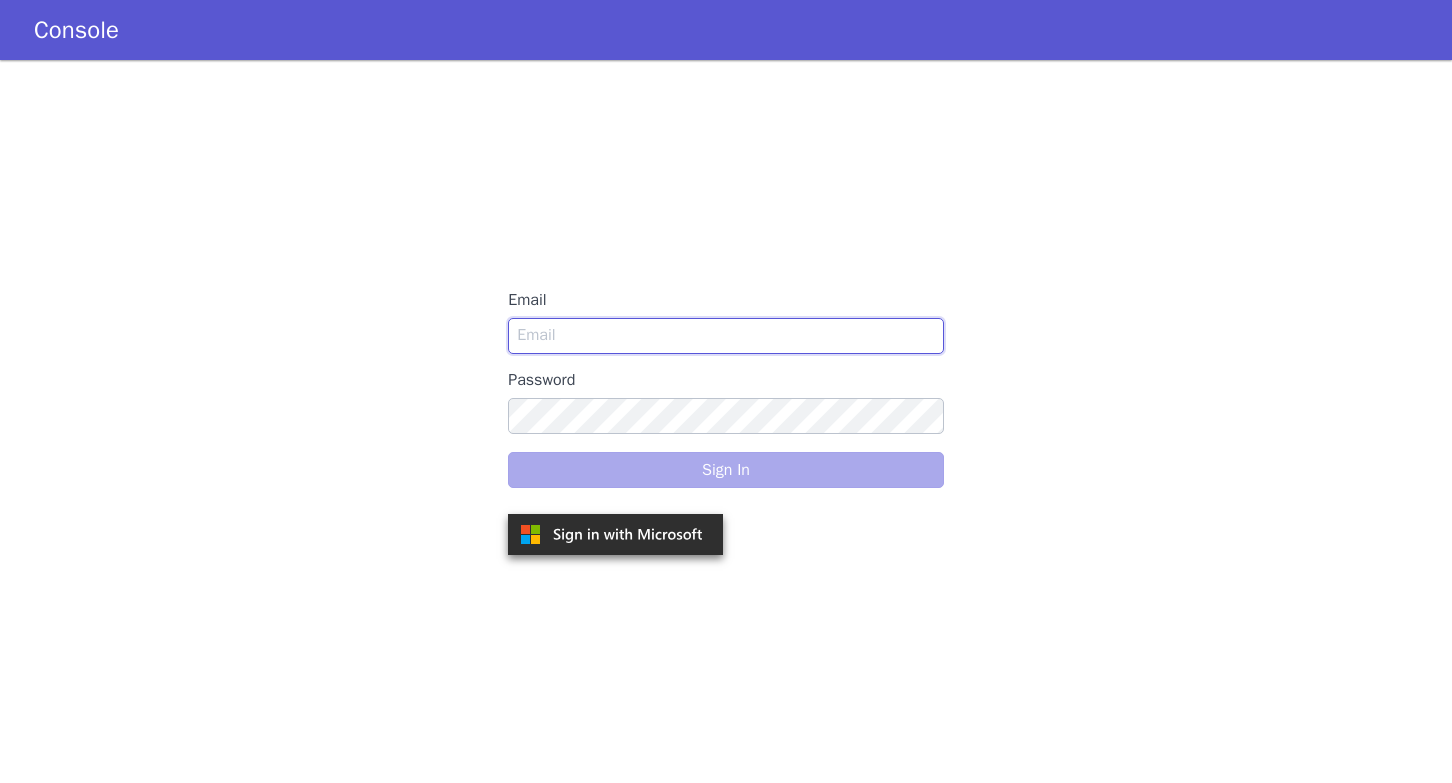 click on "Email" at bounding box center [726, 336] 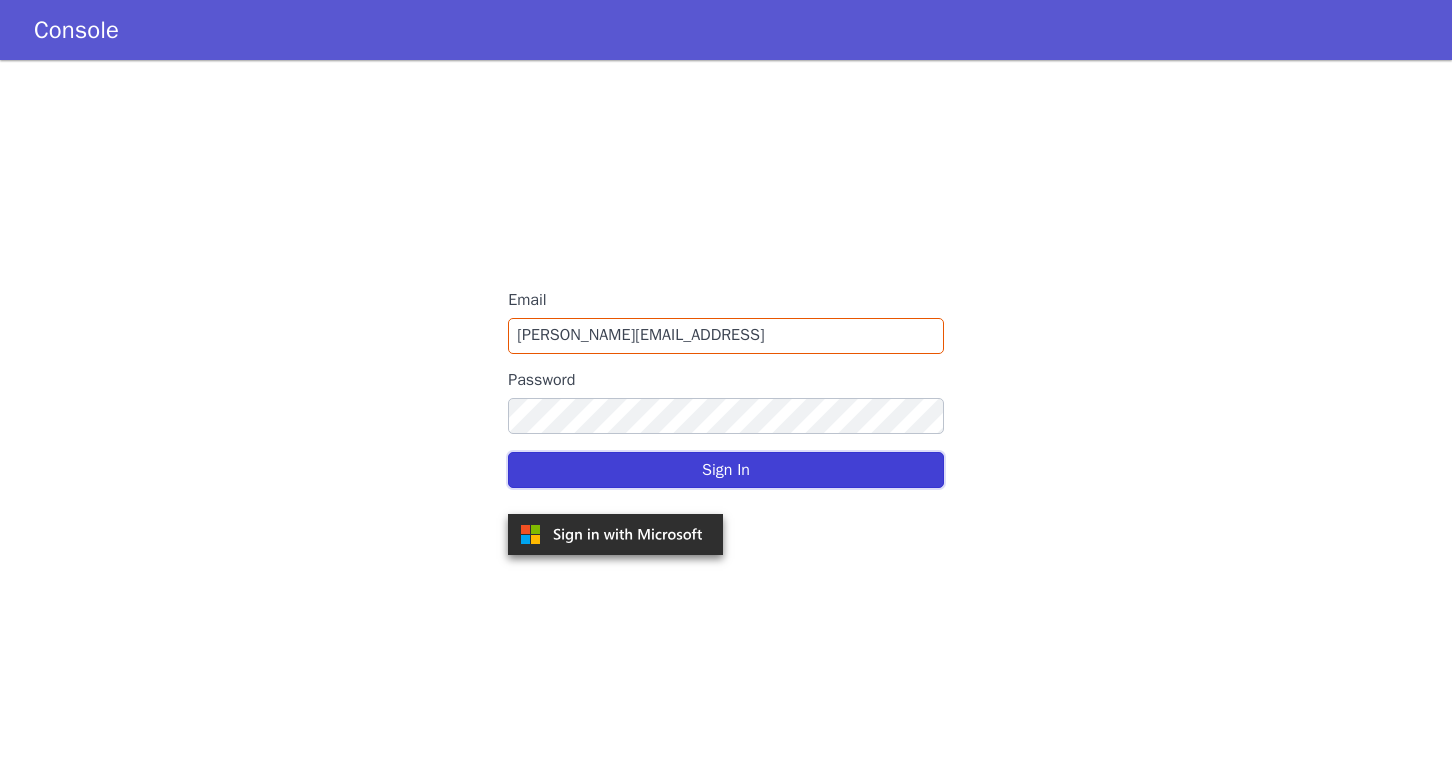 click on "Sign In" at bounding box center [726, 470] 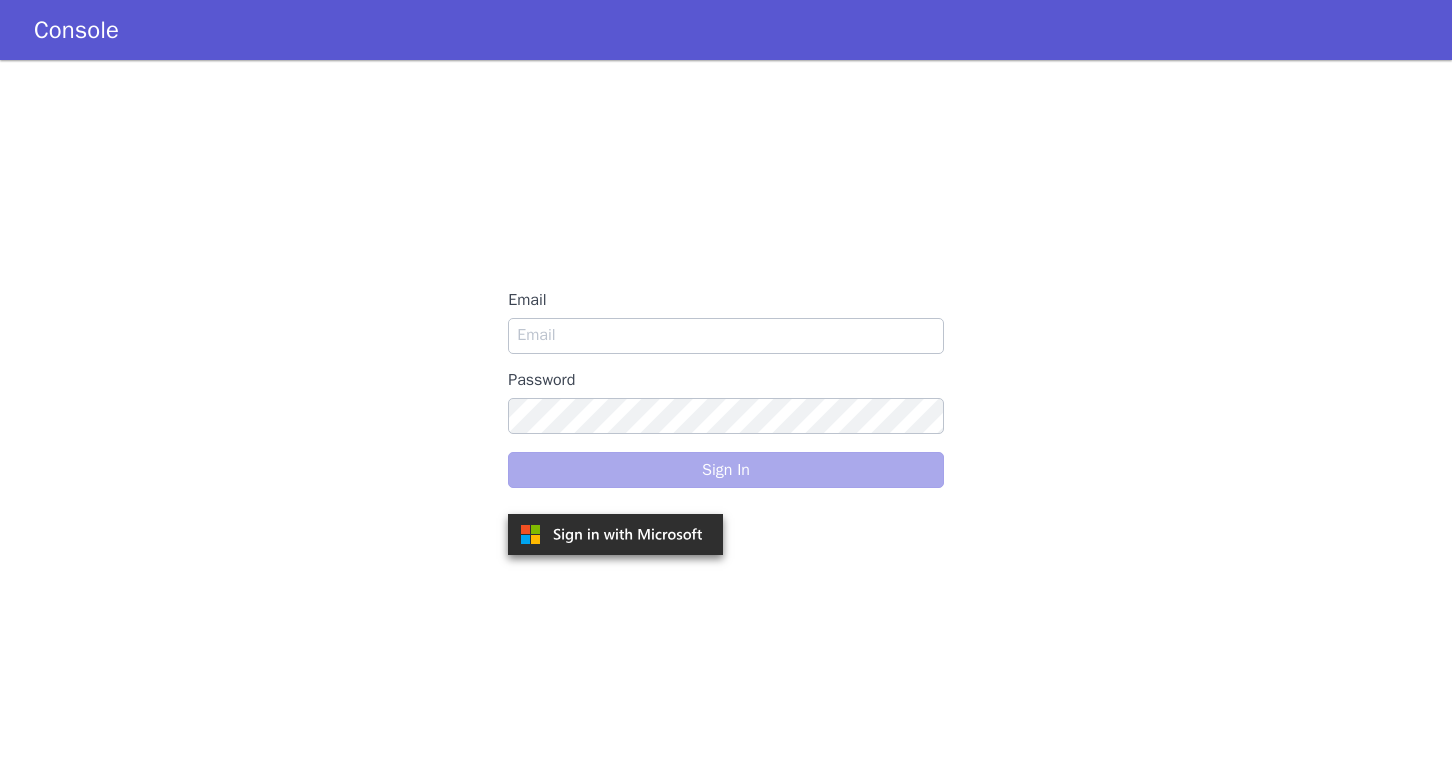 scroll, scrollTop: 0, scrollLeft: 0, axis: both 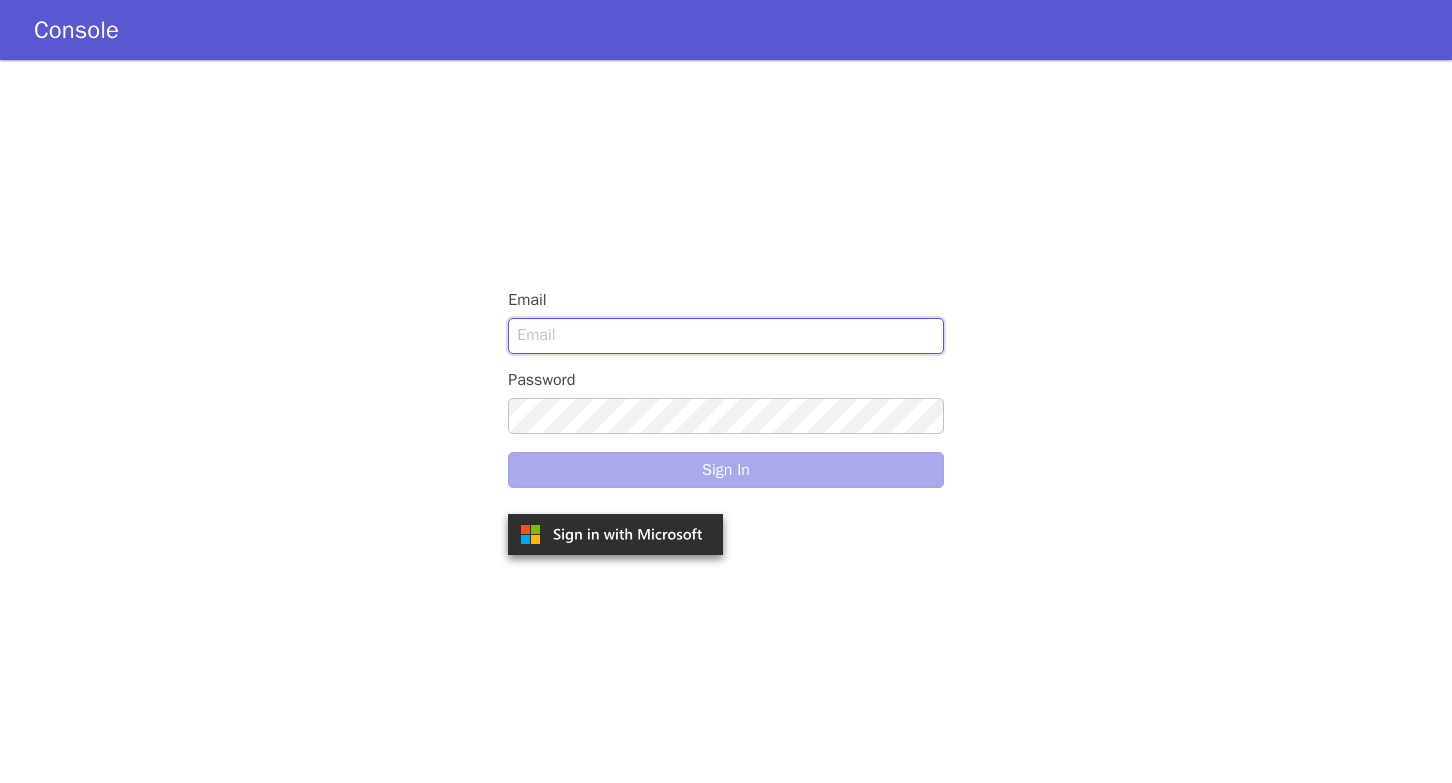 click on "Email" at bounding box center [726, 336] 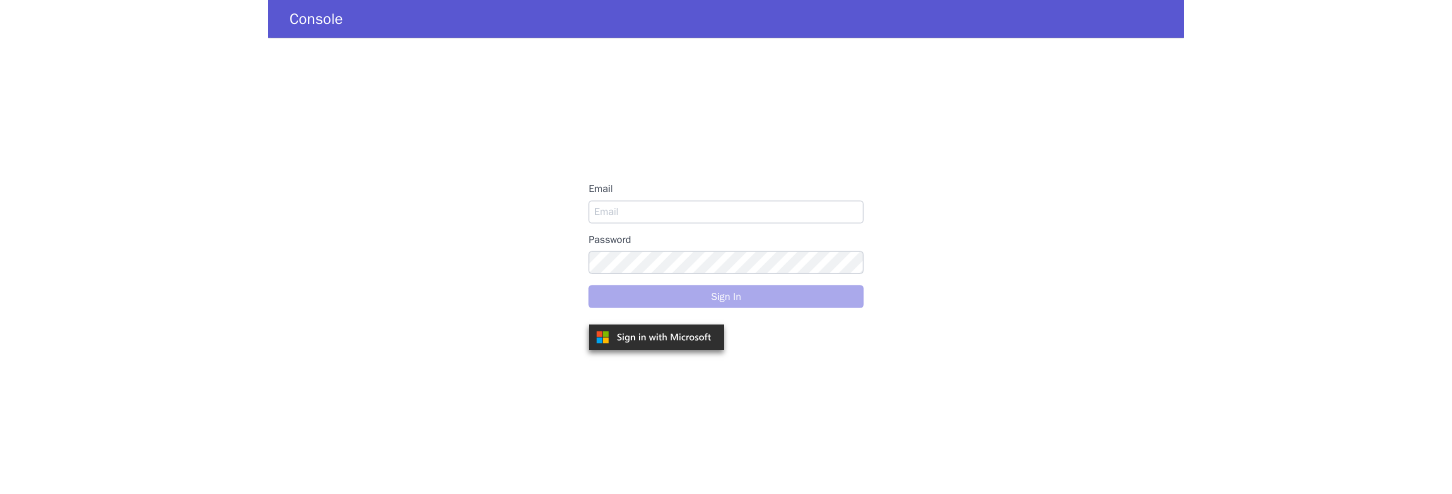 scroll, scrollTop: 0, scrollLeft: 0, axis: both 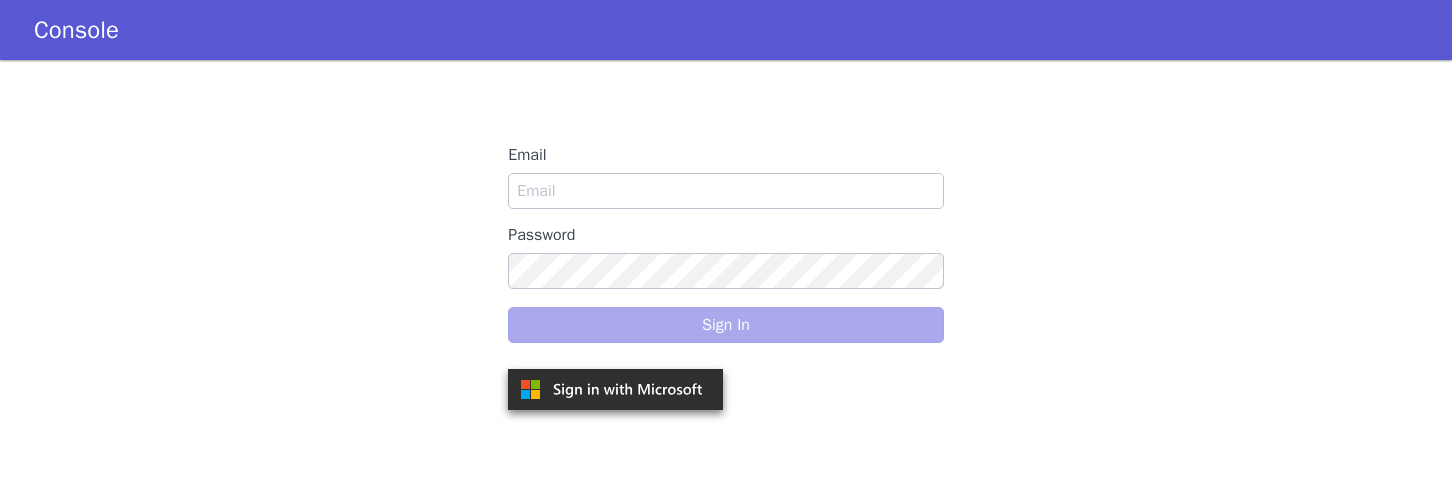 click on "Email Password Sign In" at bounding box center [726, 277] 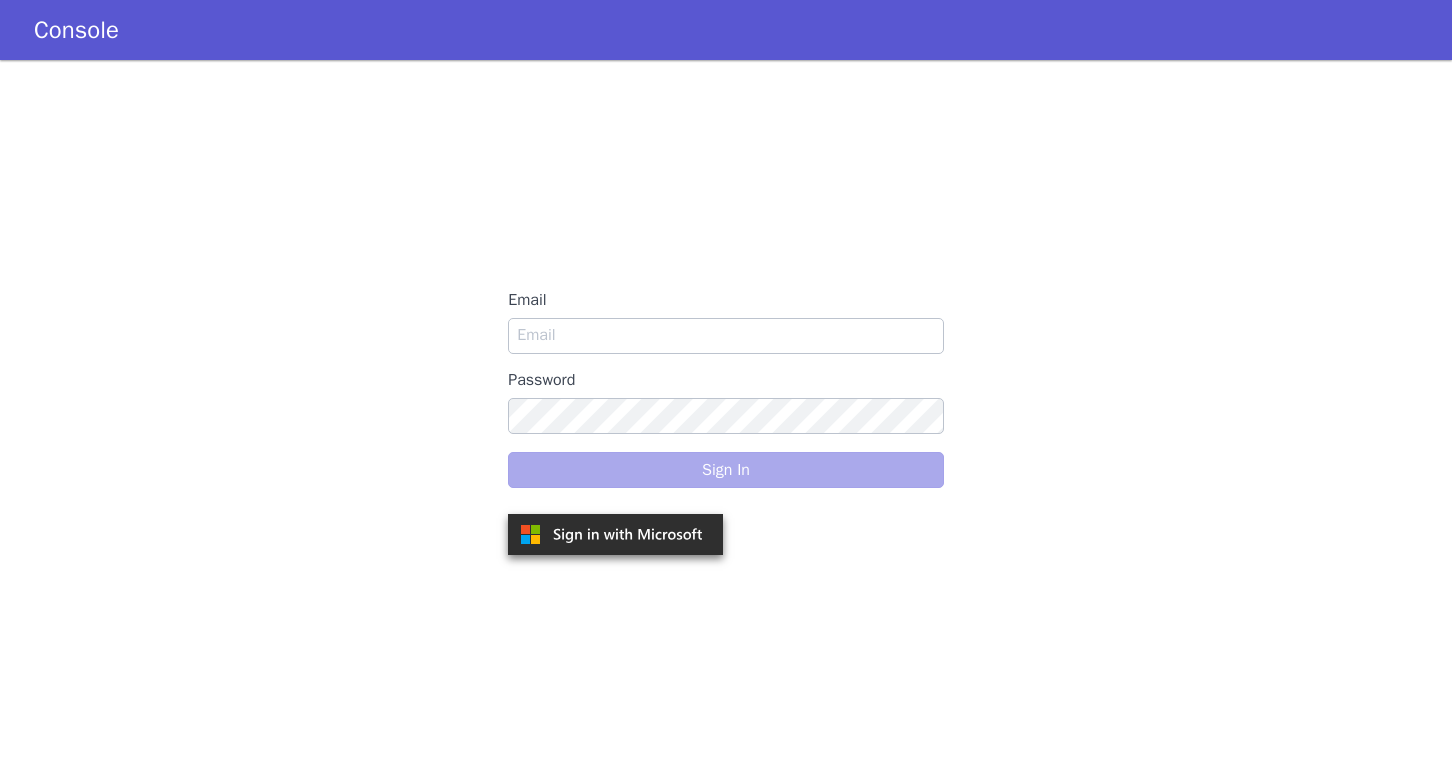 scroll, scrollTop: 0, scrollLeft: 0, axis: both 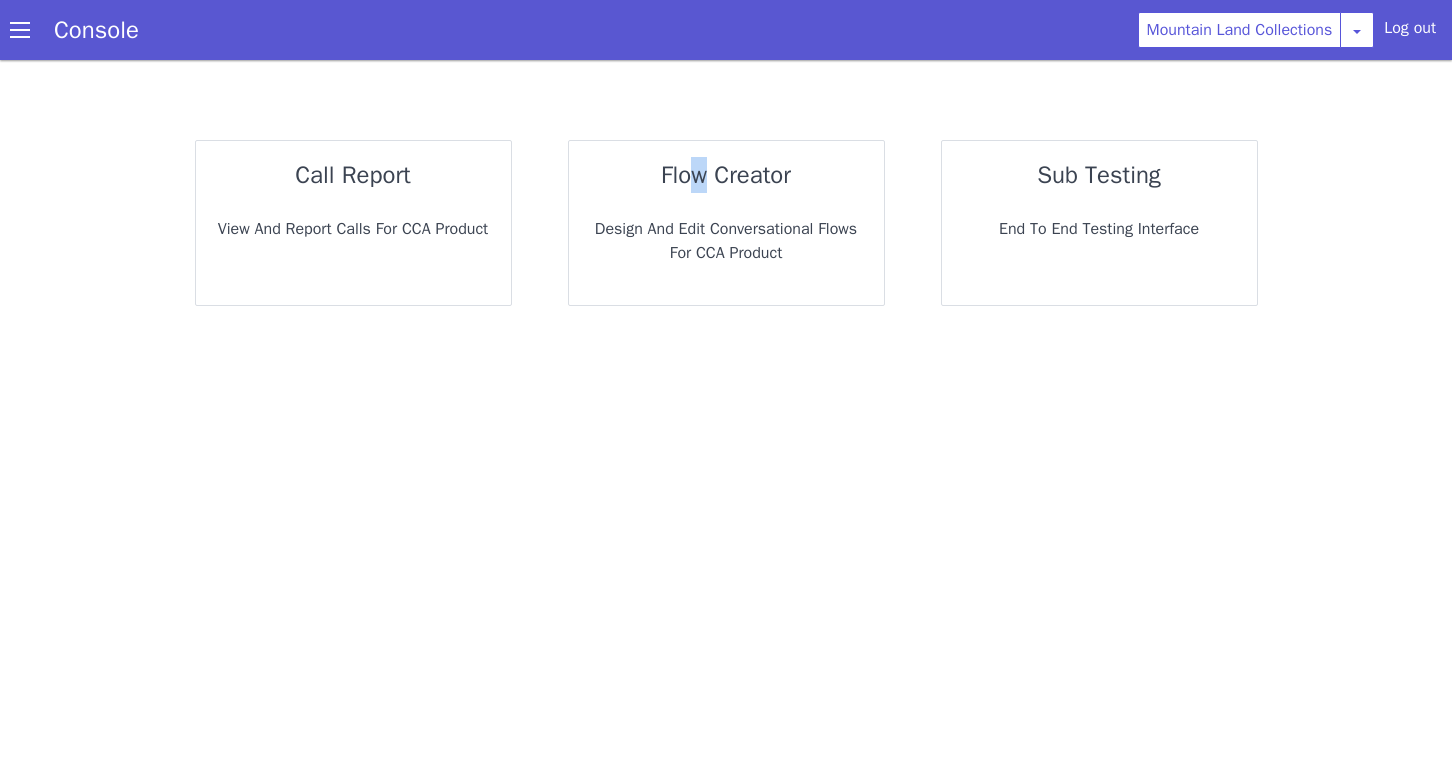 click on "flow creator" at bounding box center [726, 175] 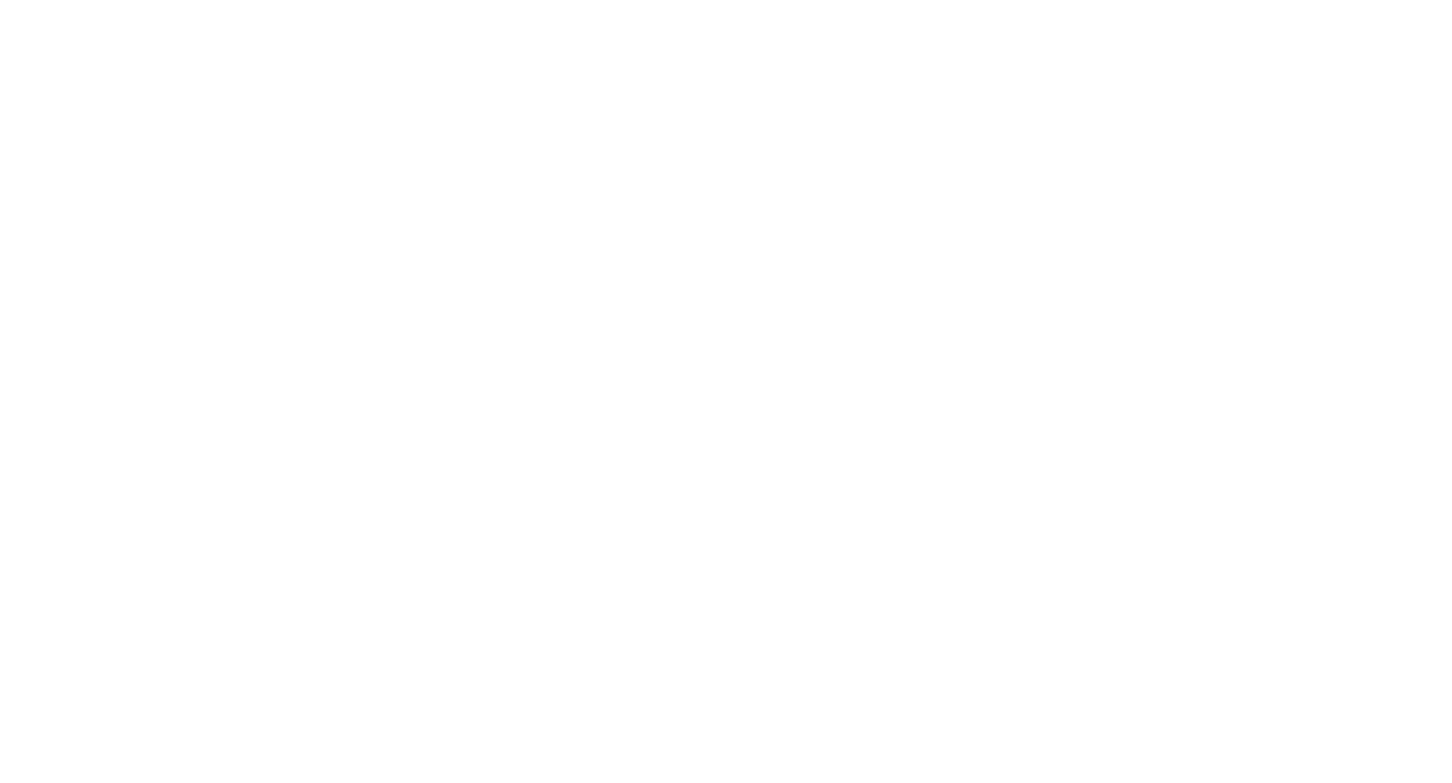 scroll, scrollTop: 0, scrollLeft: 0, axis: both 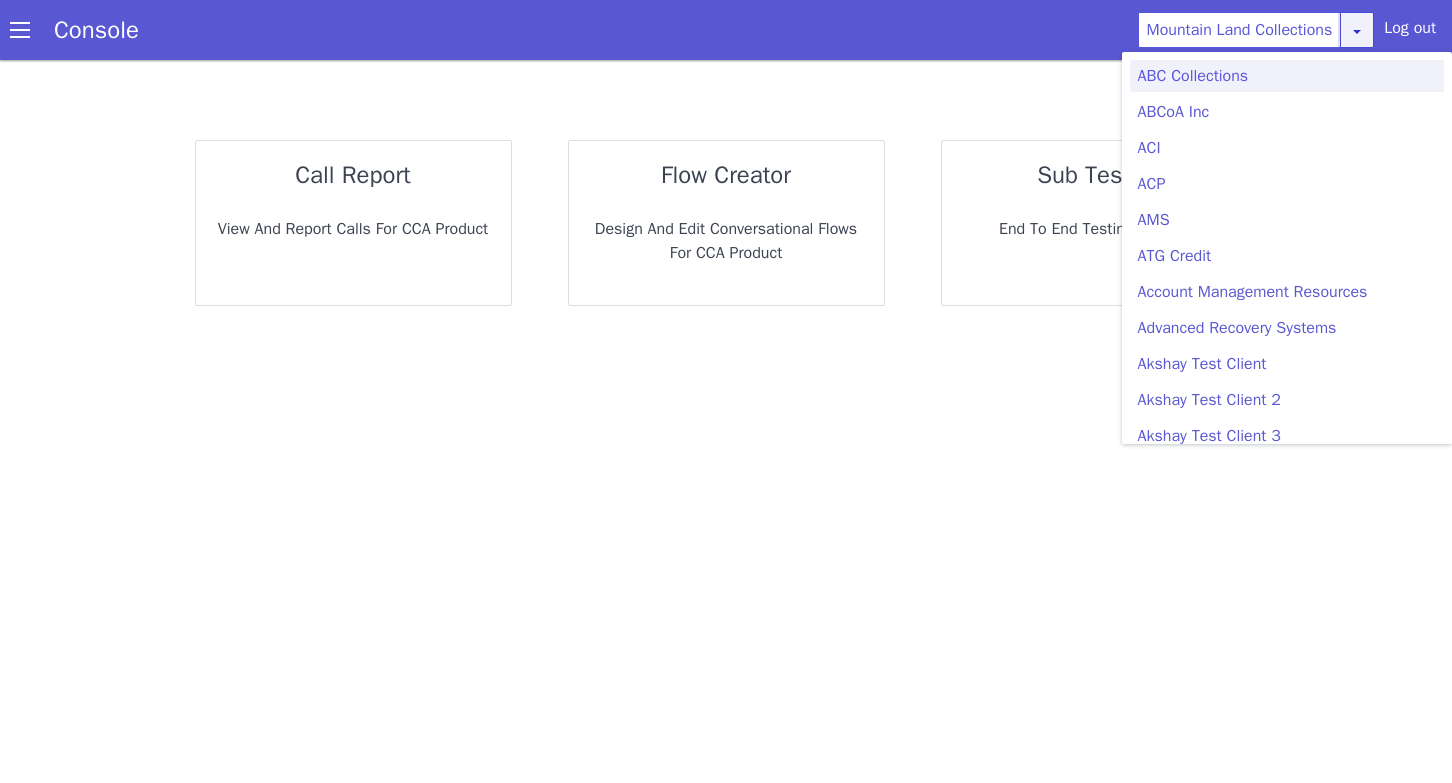 click at bounding box center [1378, 70] 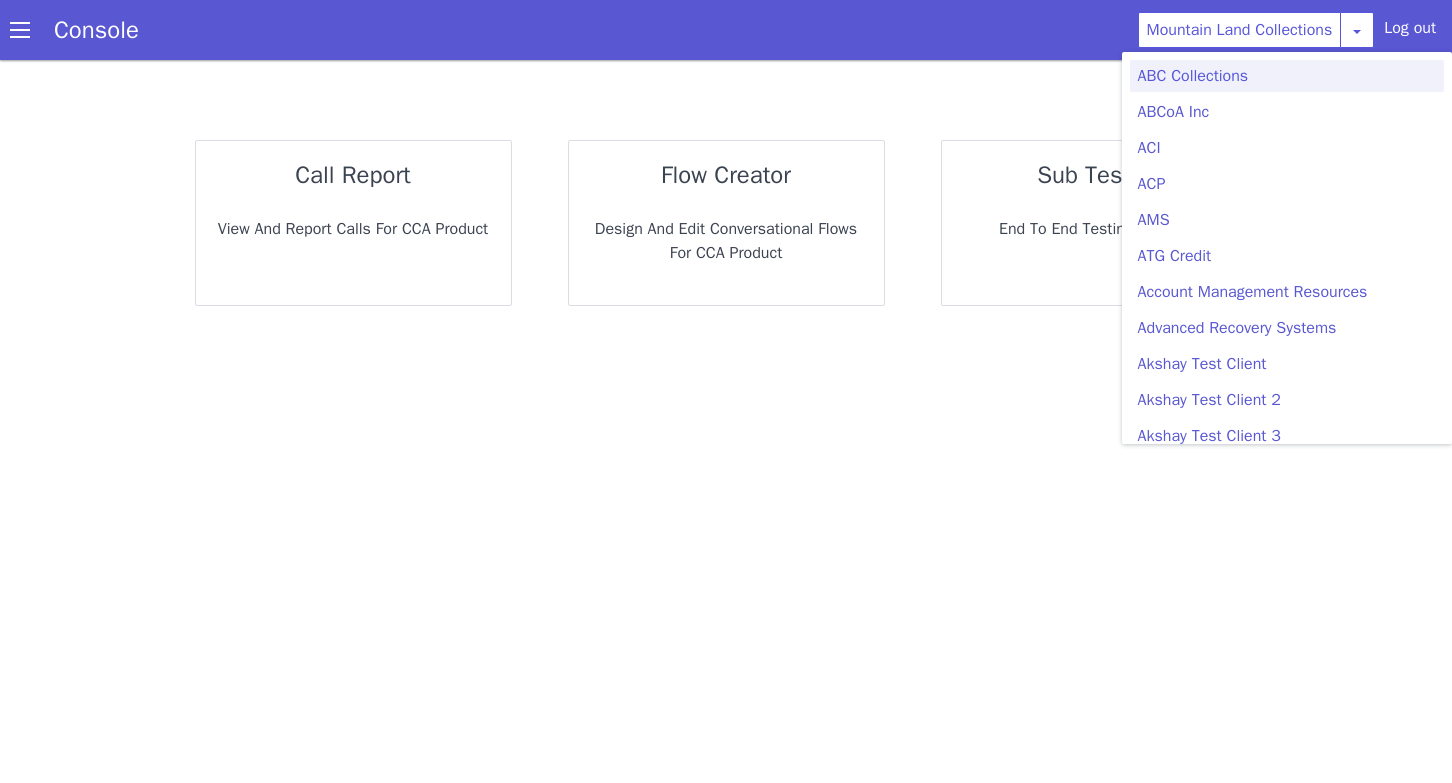 scroll, scrollTop: 4544, scrollLeft: 0, axis: vertical 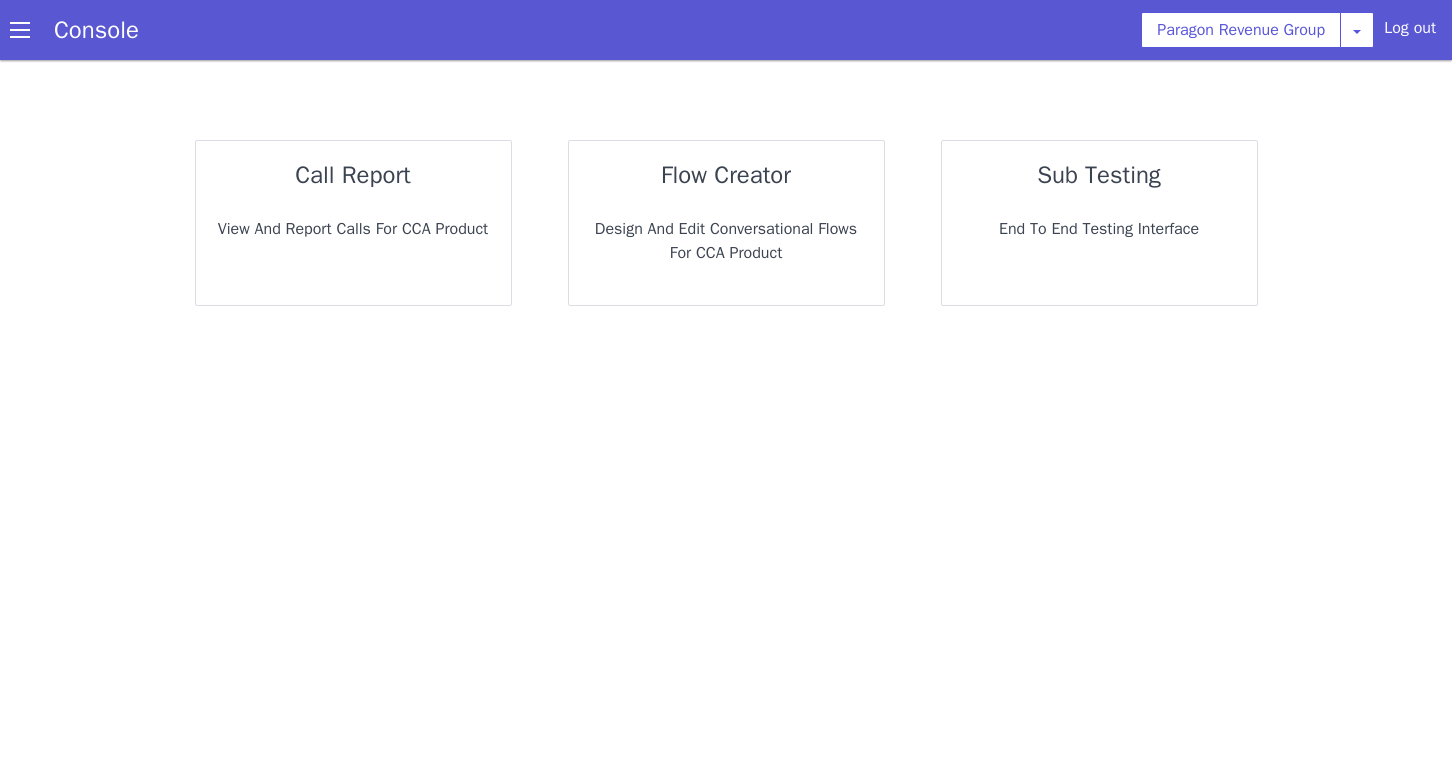 click on "Design and Edit Conversational flows for CCA Product" at bounding box center [730, 241] 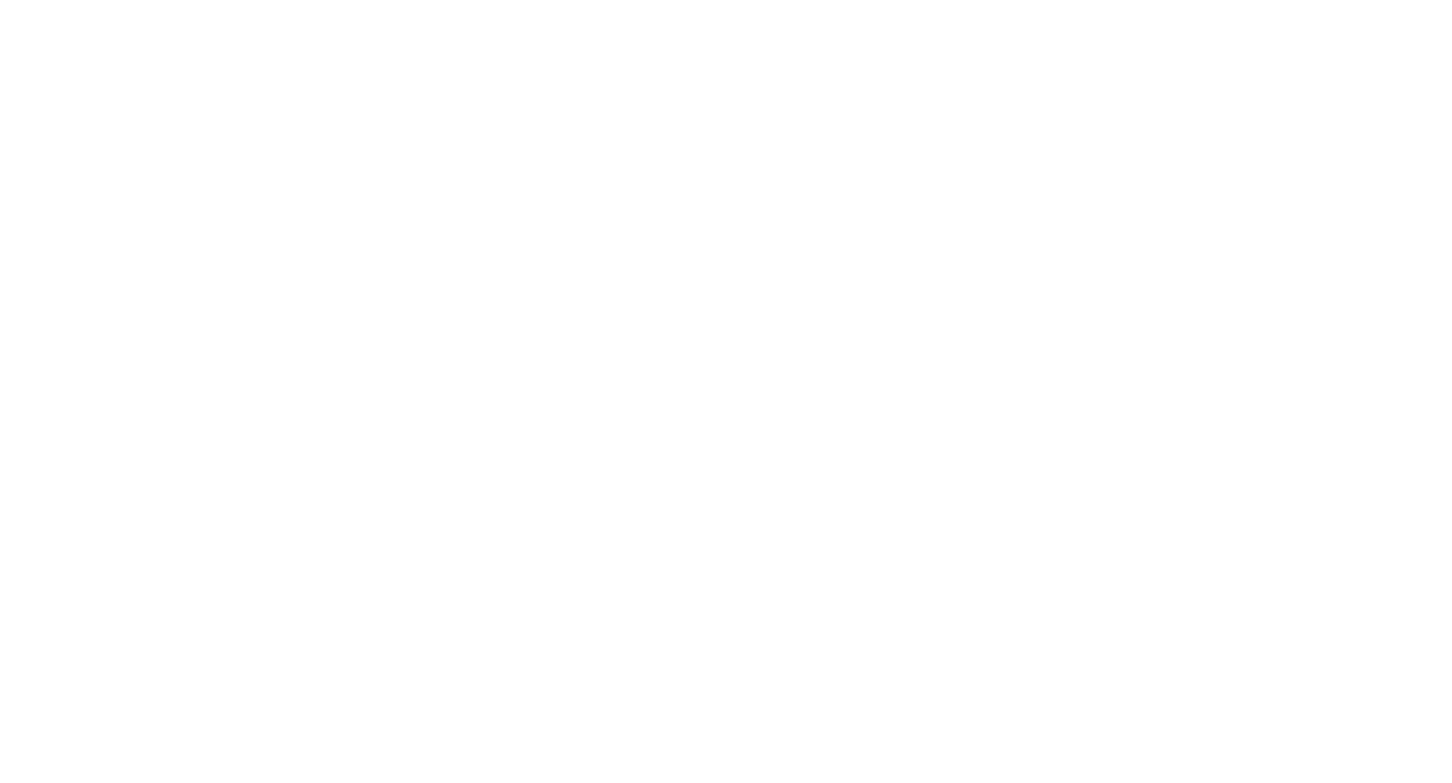 scroll, scrollTop: 0, scrollLeft: 0, axis: both 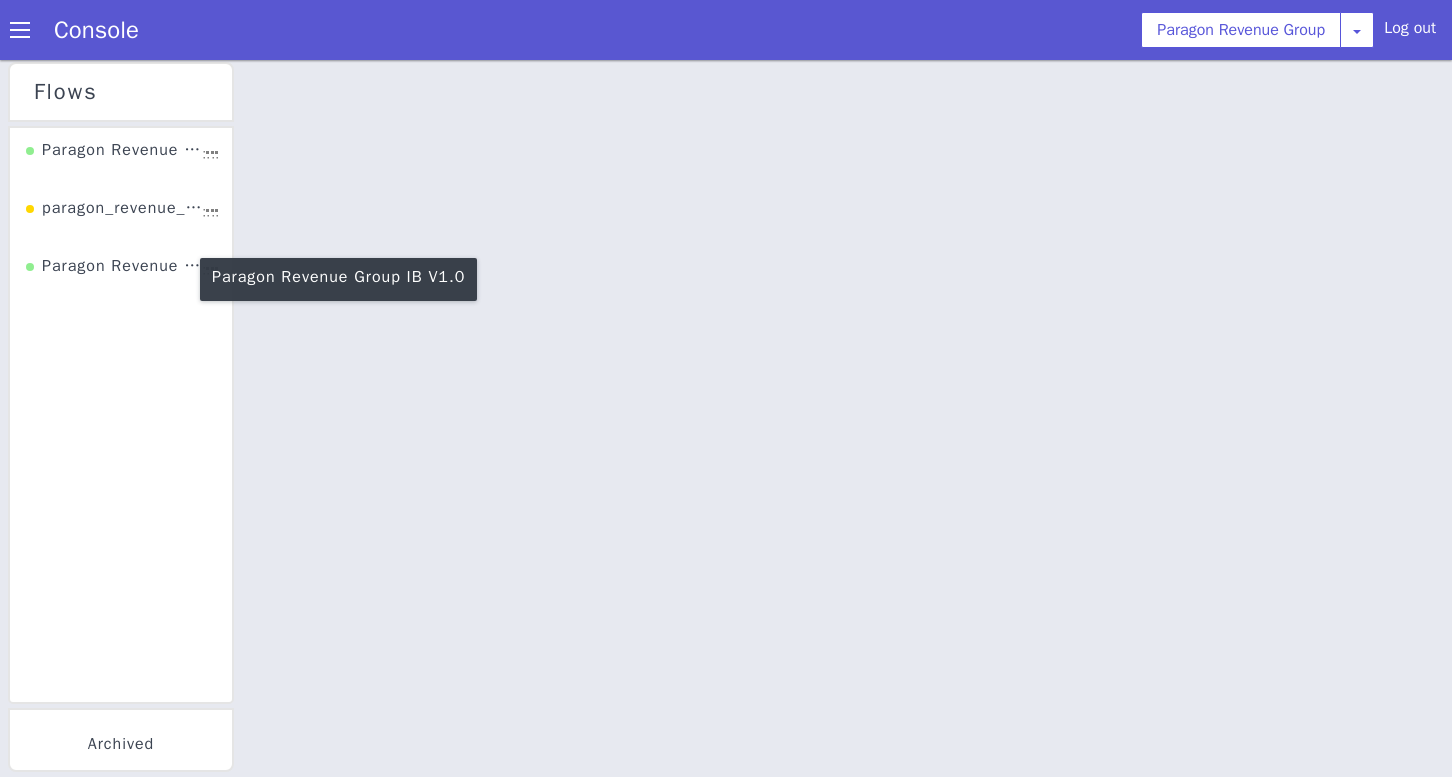 click on "Paragon Revenue Group IB V1.0" at bounding box center [1722, -84] 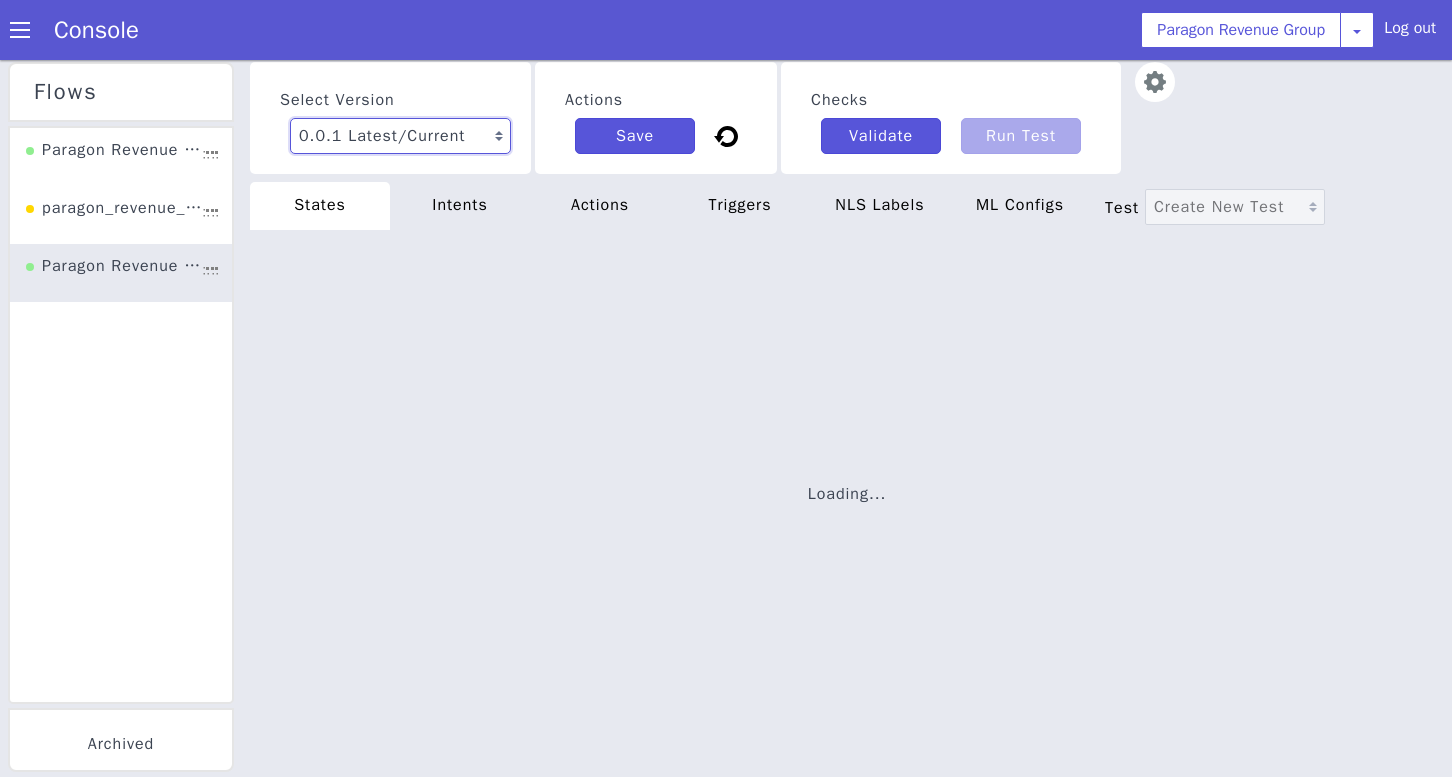 click on "0.0.1 Latest/Current" at bounding box center [2374, 1409] 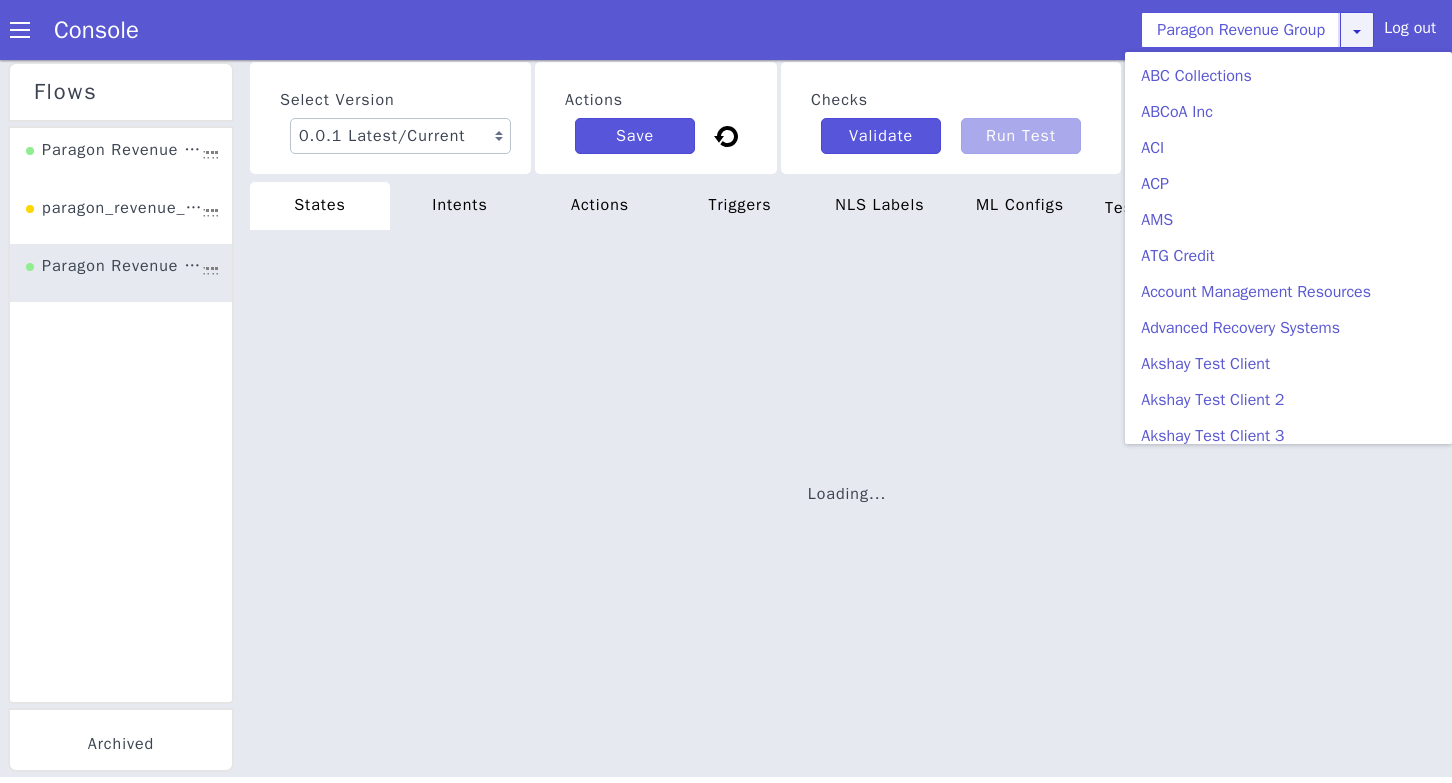 click at bounding box center [1390, 89] 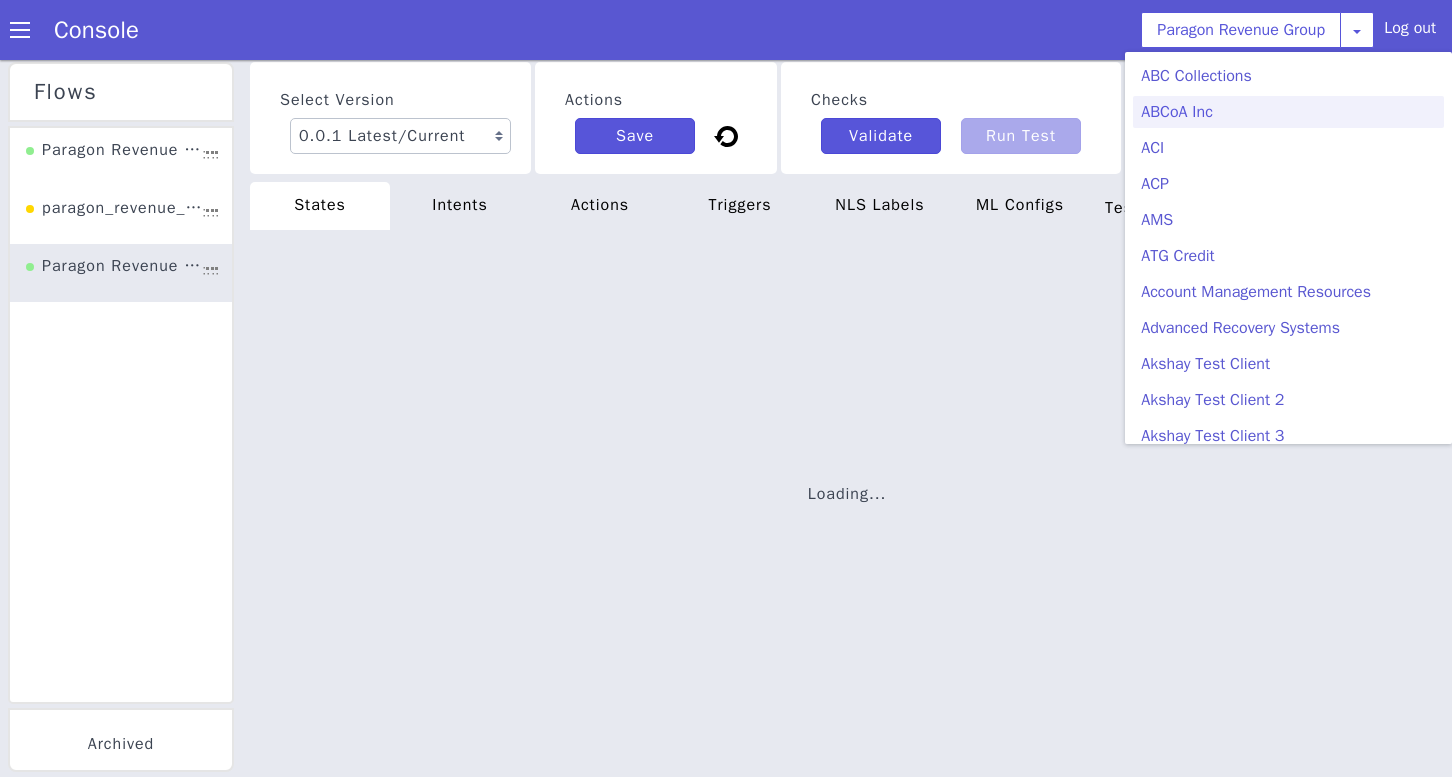 scroll, scrollTop: 5408, scrollLeft: 0, axis: vertical 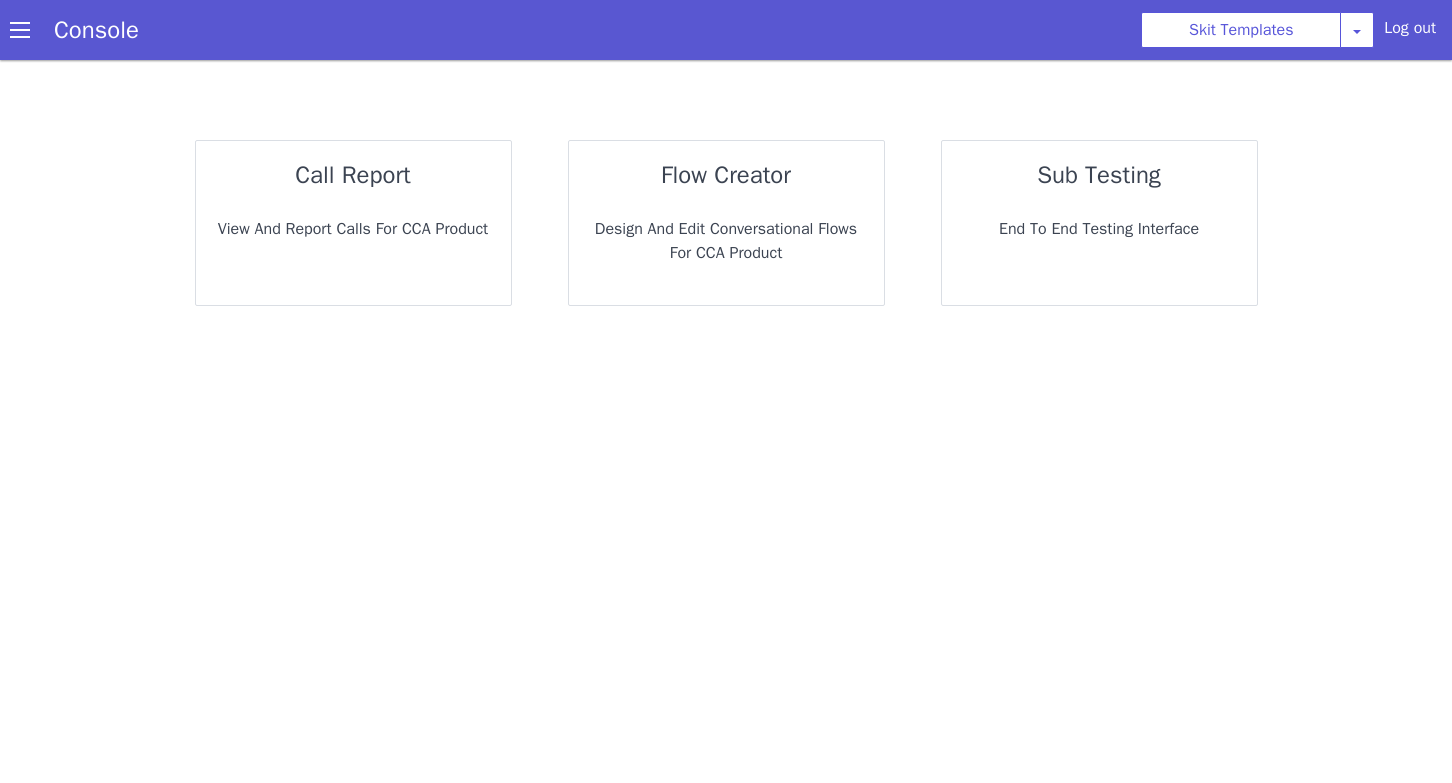 click on "flow creator Design and Edit Conversational flows for CCA Product" at bounding box center (618, 261) 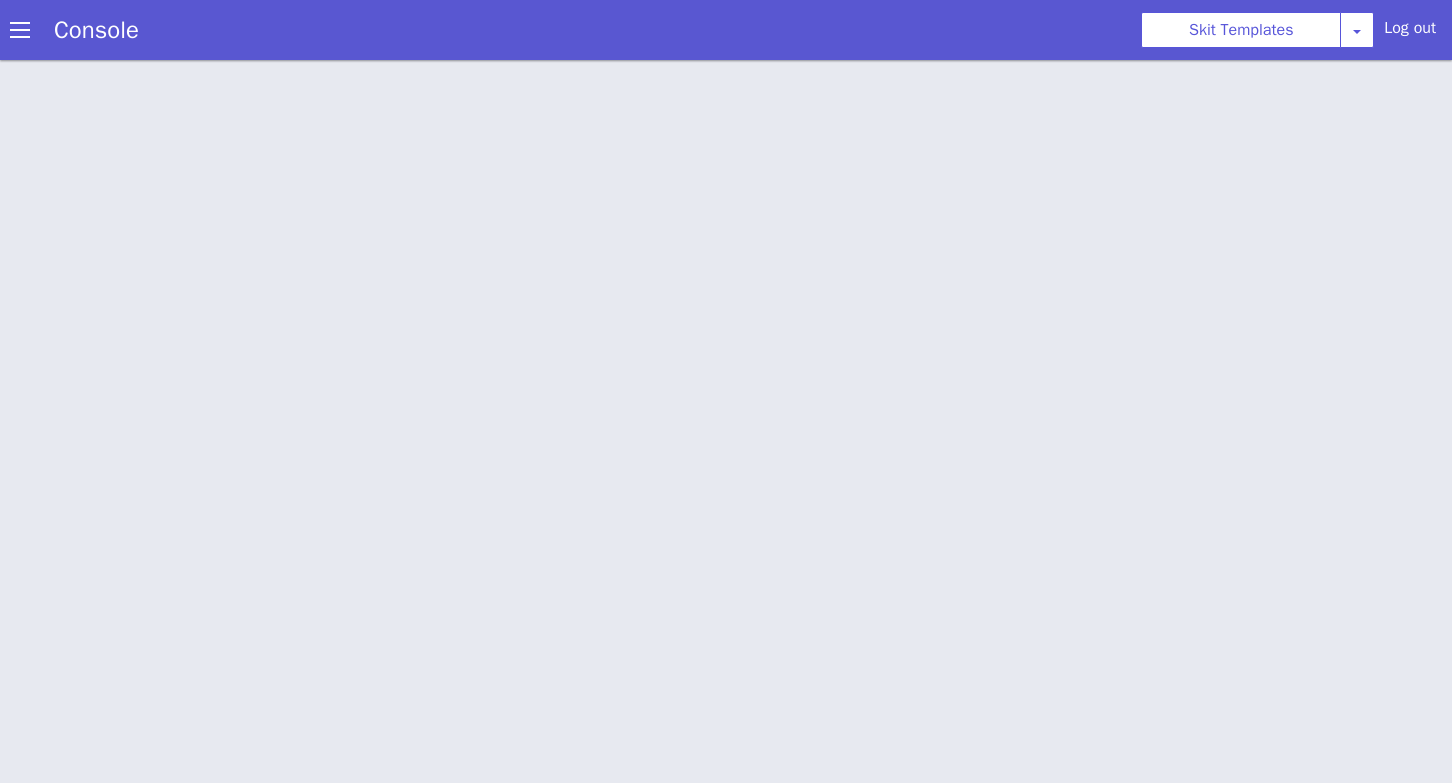 scroll, scrollTop: 0, scrollLeft: 0, axis: both 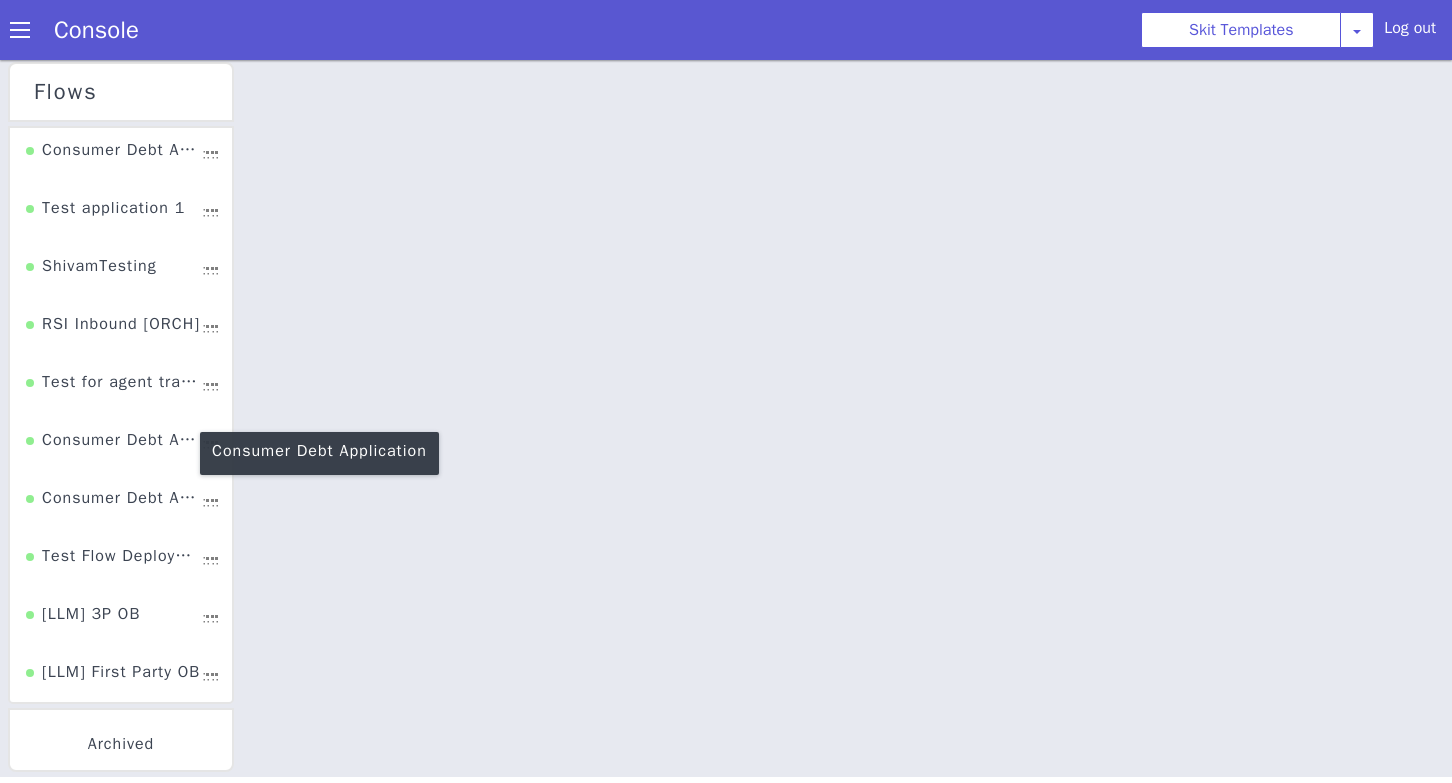 click on "Consumer Debt Application" at bounding box center (123, 427) 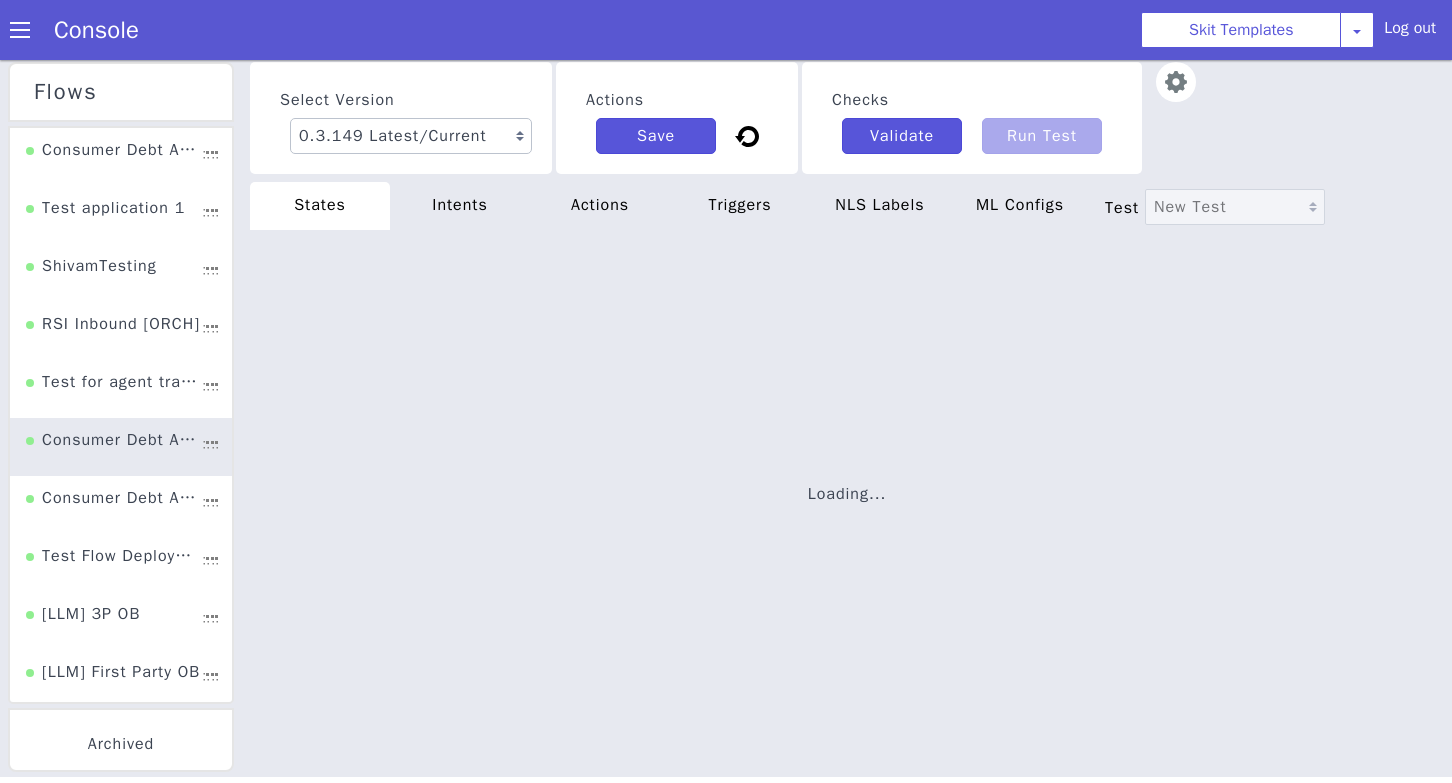 scroll, scrollTop: 4, scrollLeft: 0, axis: vertical 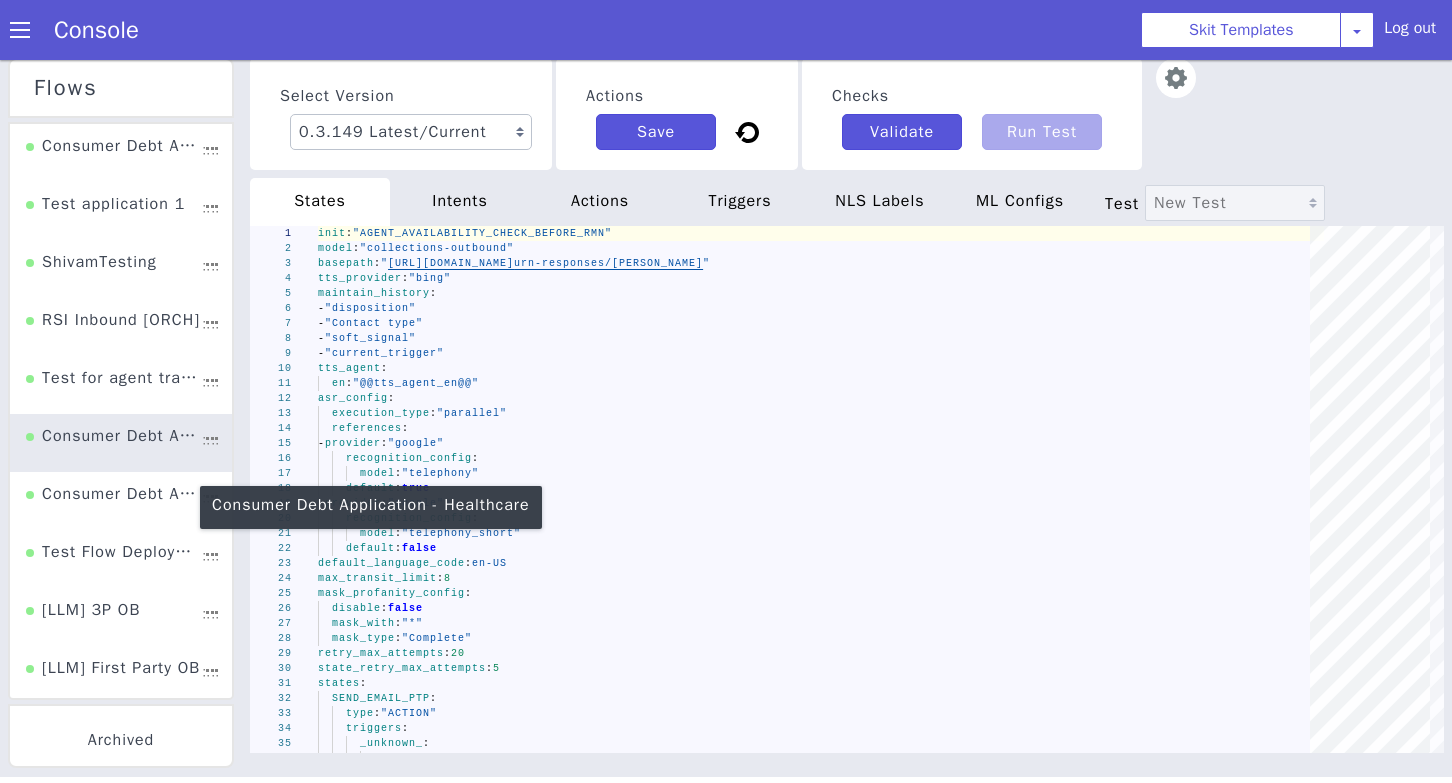 click on "Consumer Debt Application - Healthcare" at bounding box center (1411, 276) 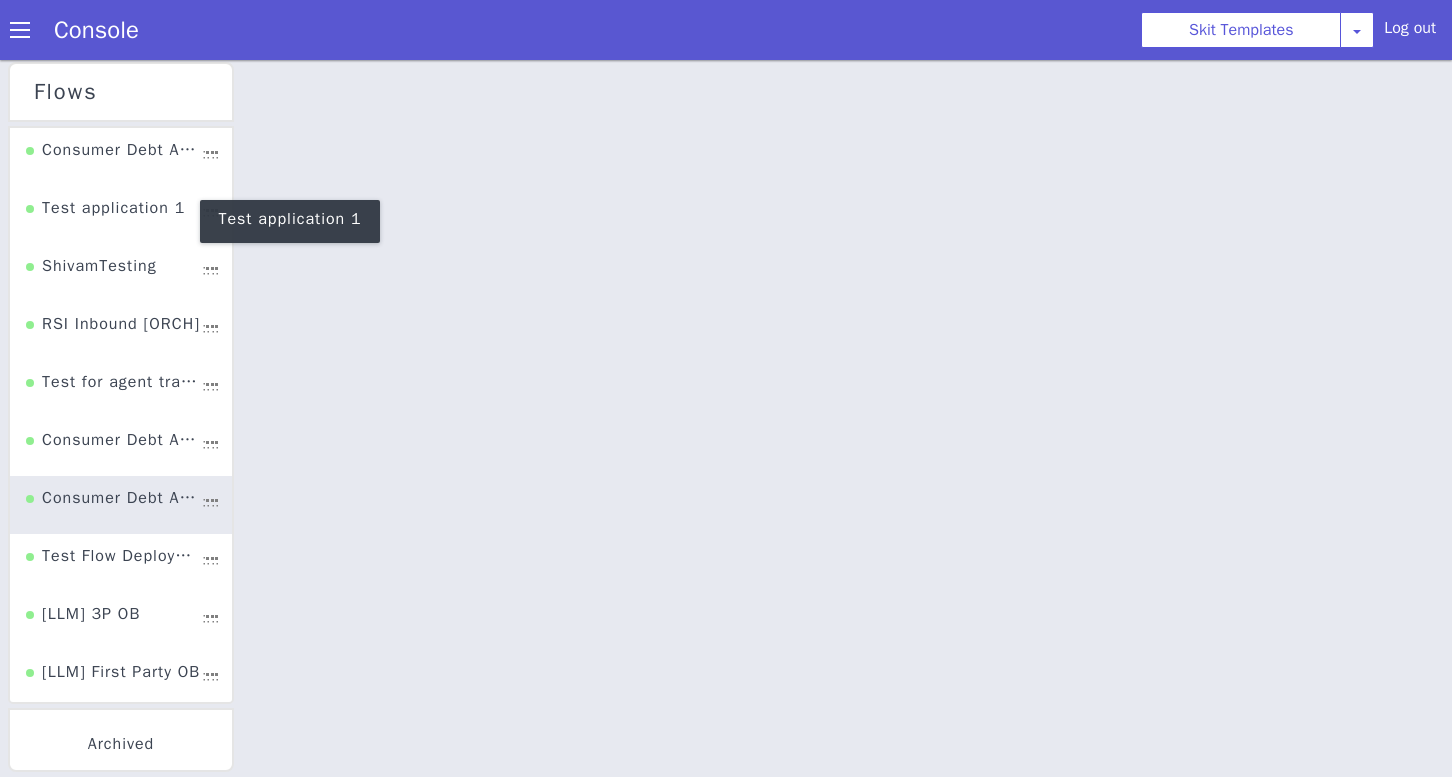 scroll, scrollTop: 0, scrollLeft: 0, axis: both 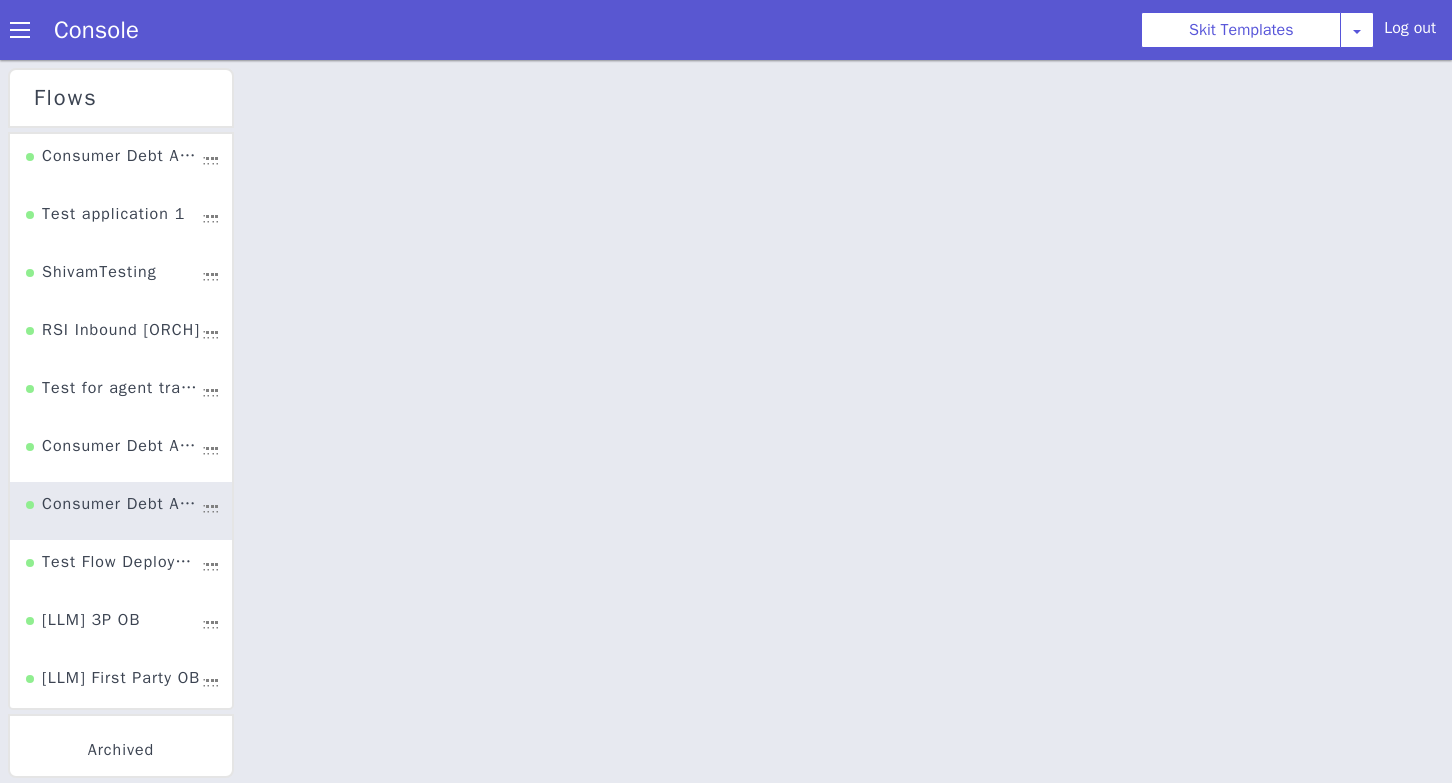 click on "Consumer Debt Application - First Party Test application 1 ShivamTesting RSI Inbound [ORCH] Test for agent transfer Consumer Debt Application Consumer Debt Application - Healthcare Test Flow Deployment Issue - ashutosh [LLM] 3P OB [LLM] First Party OB NewChangesCampaignManagerLaunchTesting AppCampaignBProdPush CampaignPart-BTesting-App-Inbound Test template for agent transfer [DO NOT USE] Test template for PG integration Test agent transfer [FOR DEMO] Consumer Debt Application Generic Test Template ML test block Test Template - BR Consumer Debt Collection Application - Inbound Consumer Debt Application - (Testing Mohit K) CampaignManagerLaunchTesting AppCampaignManagerLaunchTesting AppNewChangesCampaignManagerLaunchTesting StateLevelCompliance1 AppCompliance1 AAppCompliance11 skit_templates_default FlowExpTesting testFlowexp AppCampaign_RajVA FlowExpRegression SandboxtestFlowExpRegression CampaignpartBProdPush Test - conditin in golang TCN Voice Agent CampaignPart-BTesting CampaignPart-BTesting-App test_agent" at bounding box center (177, 318) 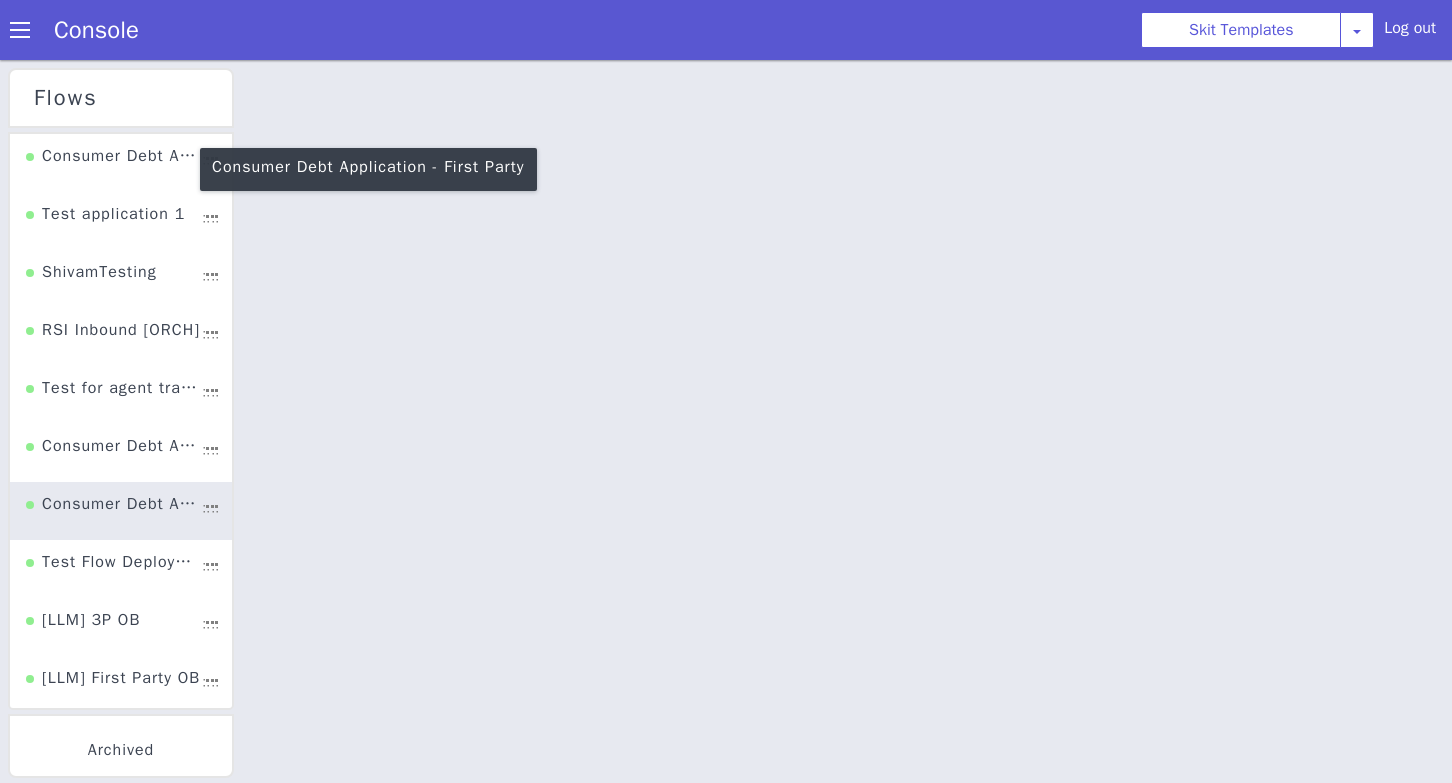 click on "Consumer Debt Application - First Party" at bounding box center (232, -30) 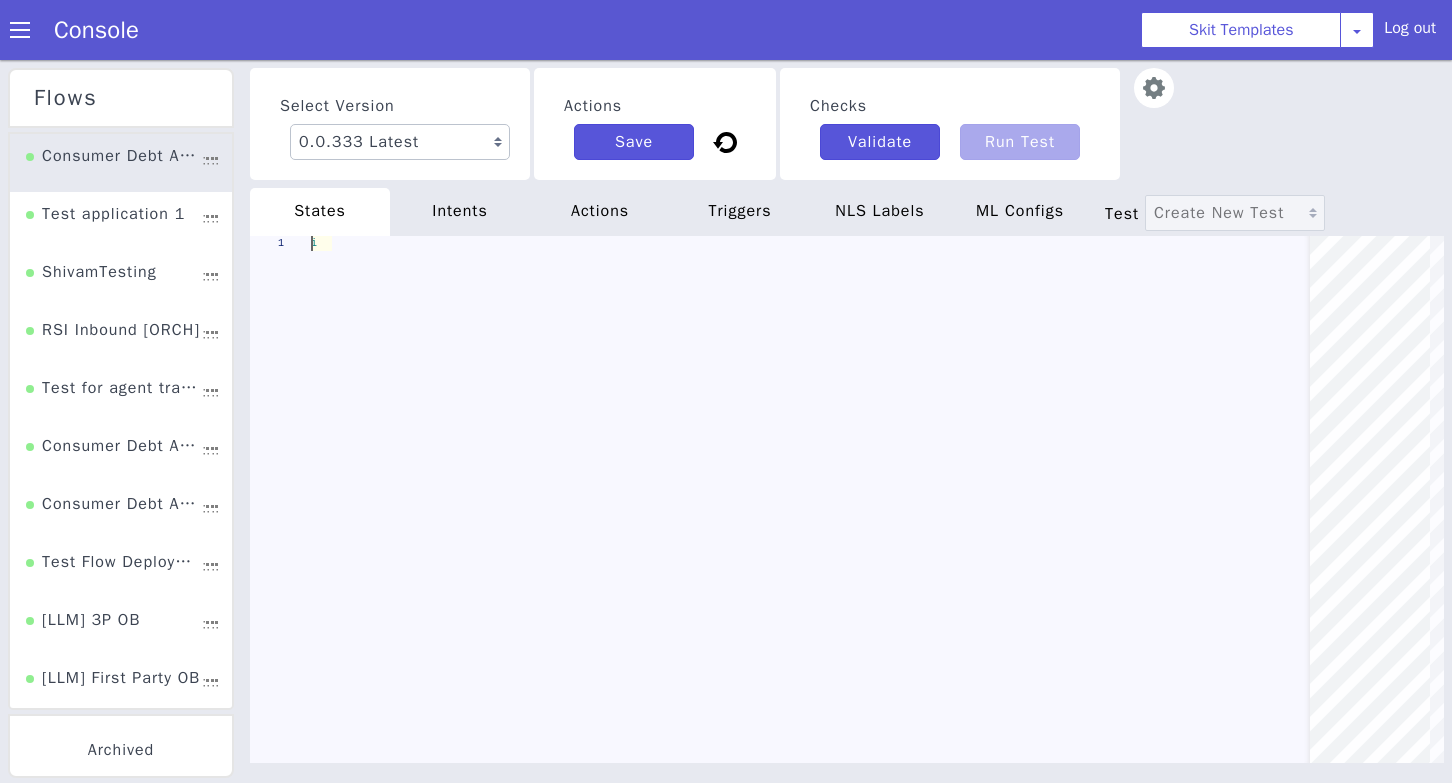 type on "init: "AGENT_AVAILABILITY_CHECK_BEFORE_RMN"
model: "collections-outbound"
basepath: "https://s3.us-east-1.amazonaws.com/us-production-turn-responses/sheldon"
tts_provider: "bing"
maintain_history:
- "disposition"
tts_agent:
en: "@@tts_agent_en@@"
asr_config:
execution_type: "parallel"" 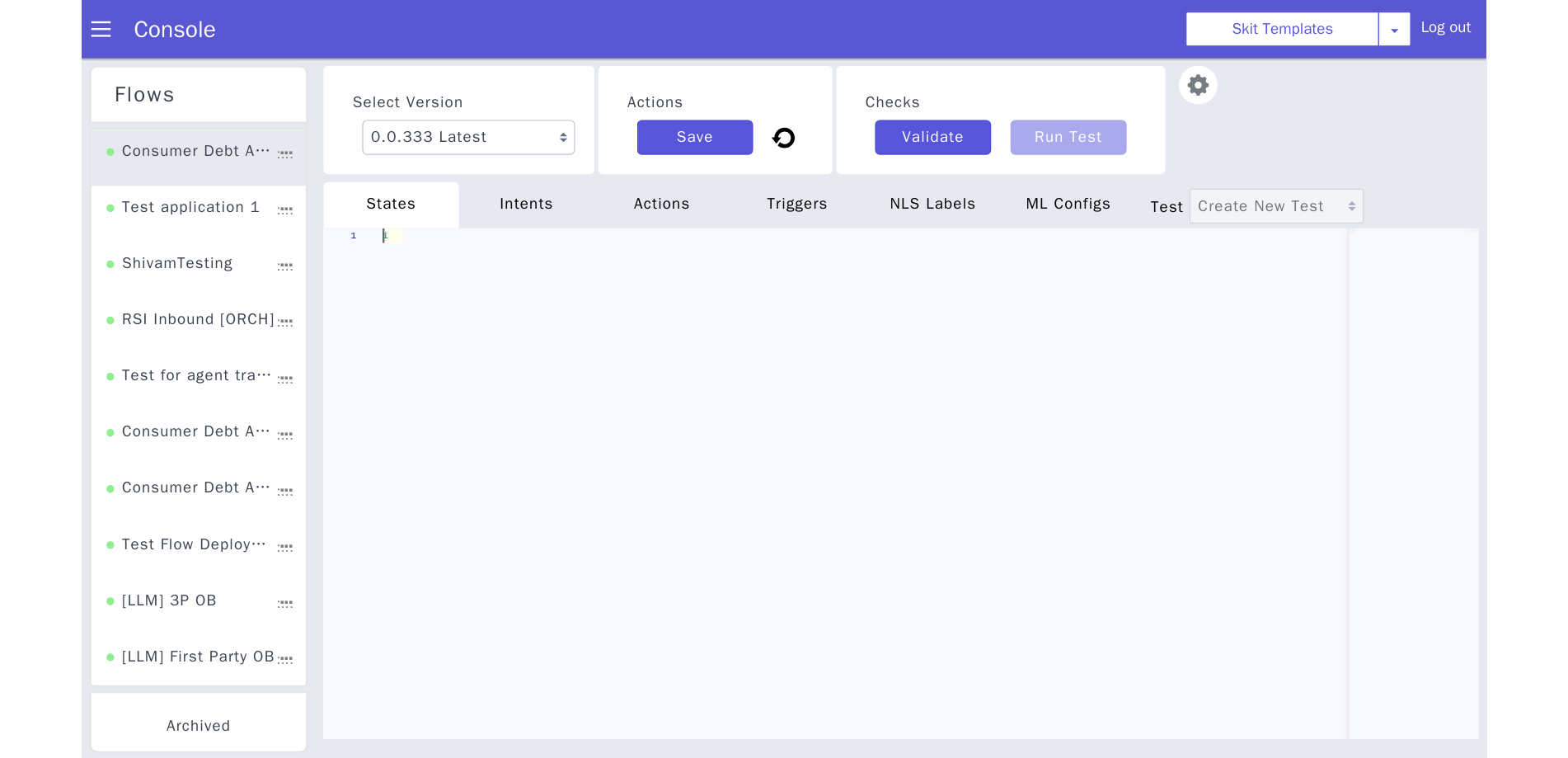 scroll, scrollTop: 0, scrollLeft: 0, axis: both 